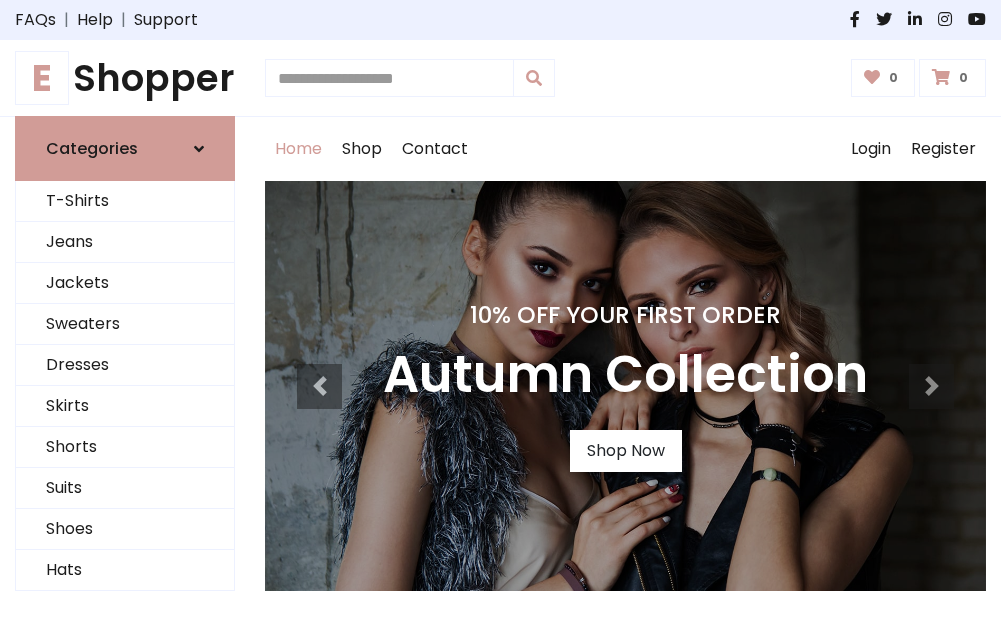 scroll, scrollTop: 0, scrollLeft: 0, axis: both 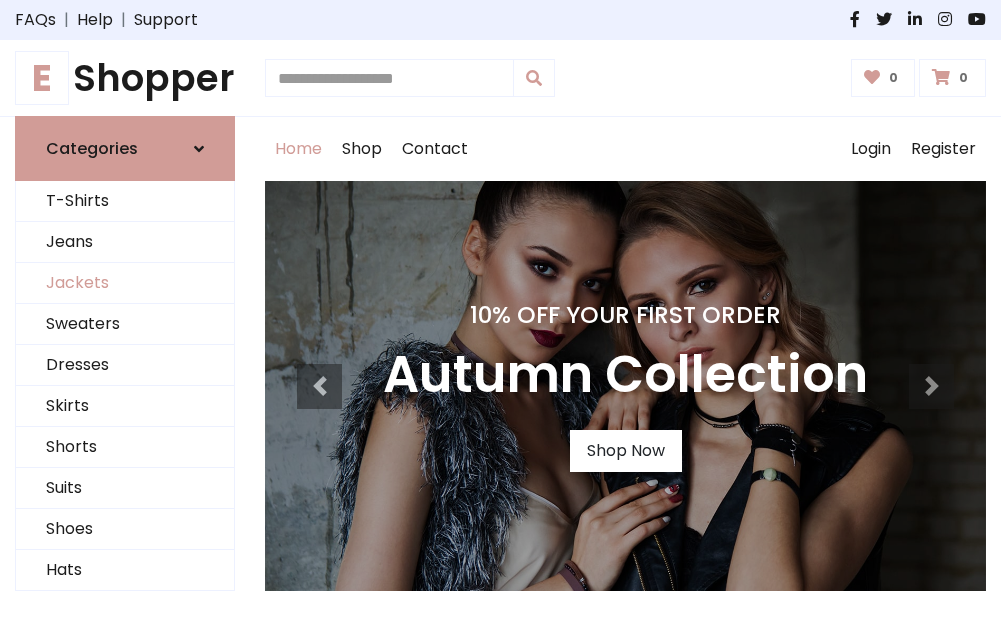 click on "Jackets" at bounding box center (125, 283) 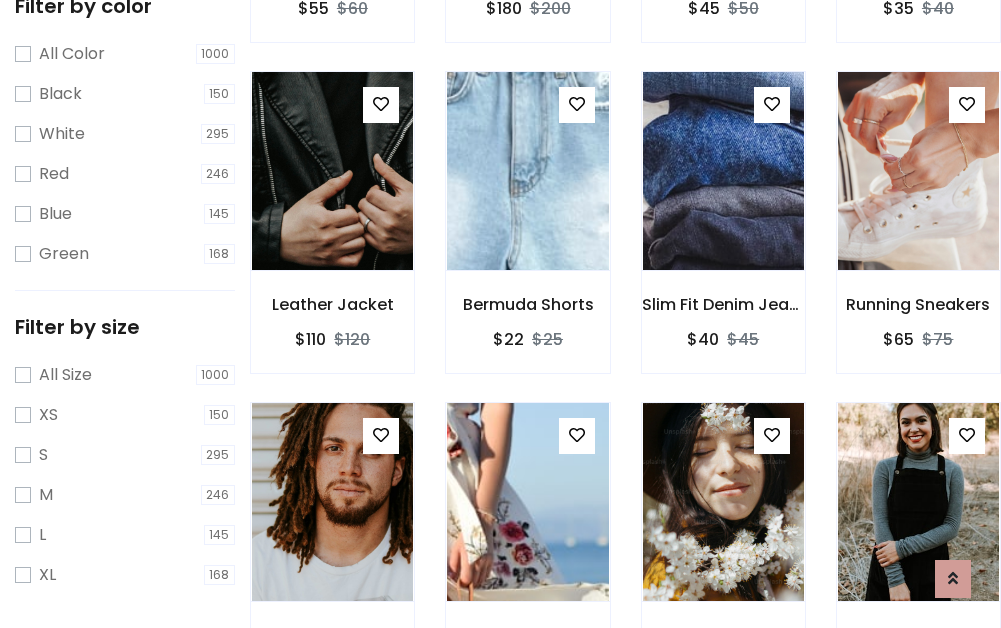 scroll, scrollTop: 803, scrollLeft: 0, axis: vertical 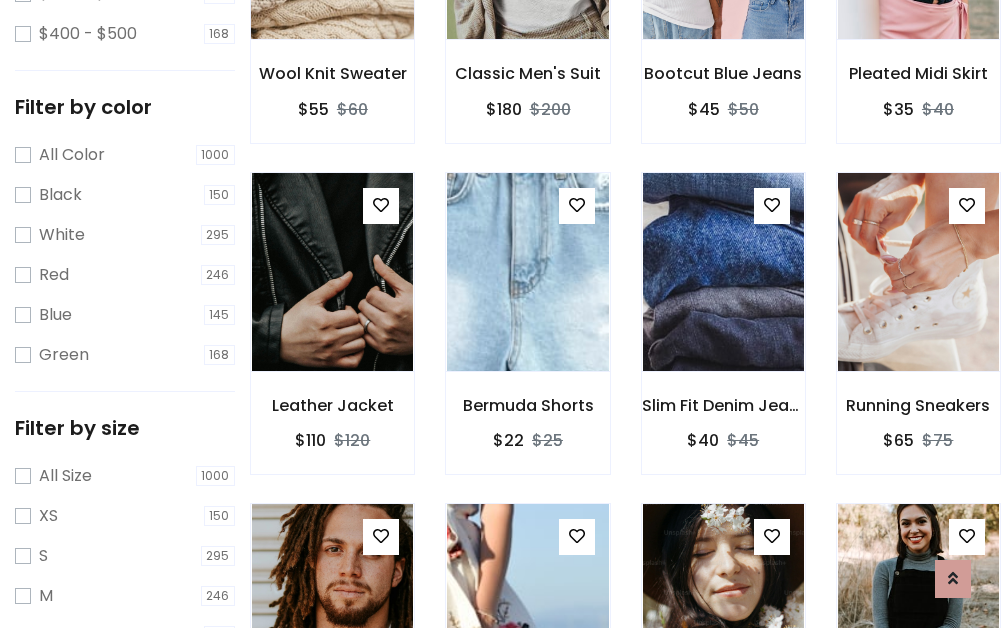 click at bounding box center [332, -60] 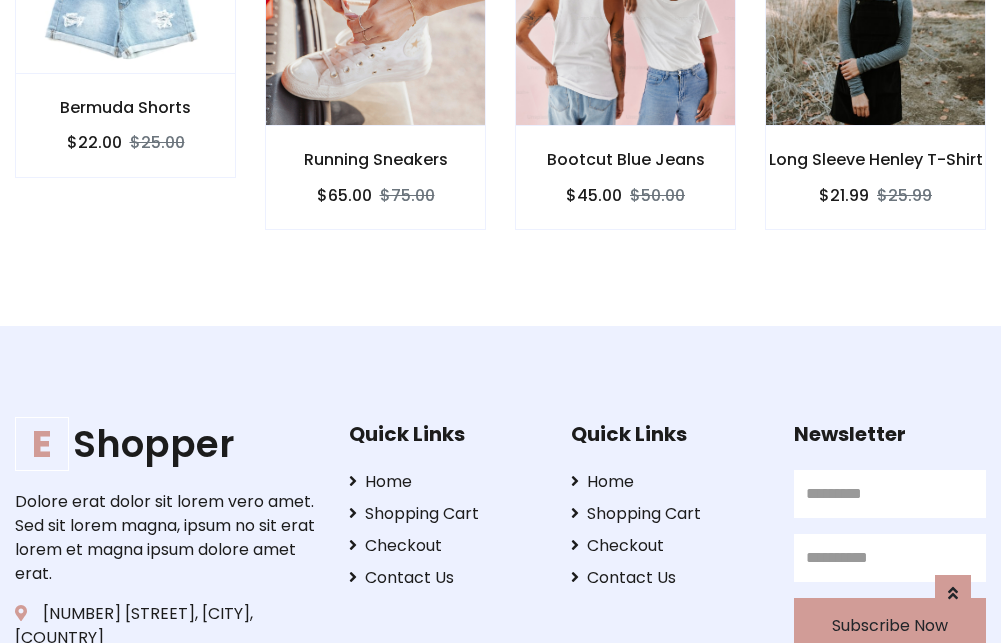 scroll, scrollTop: 0, scrollLeft: 0, axis: both 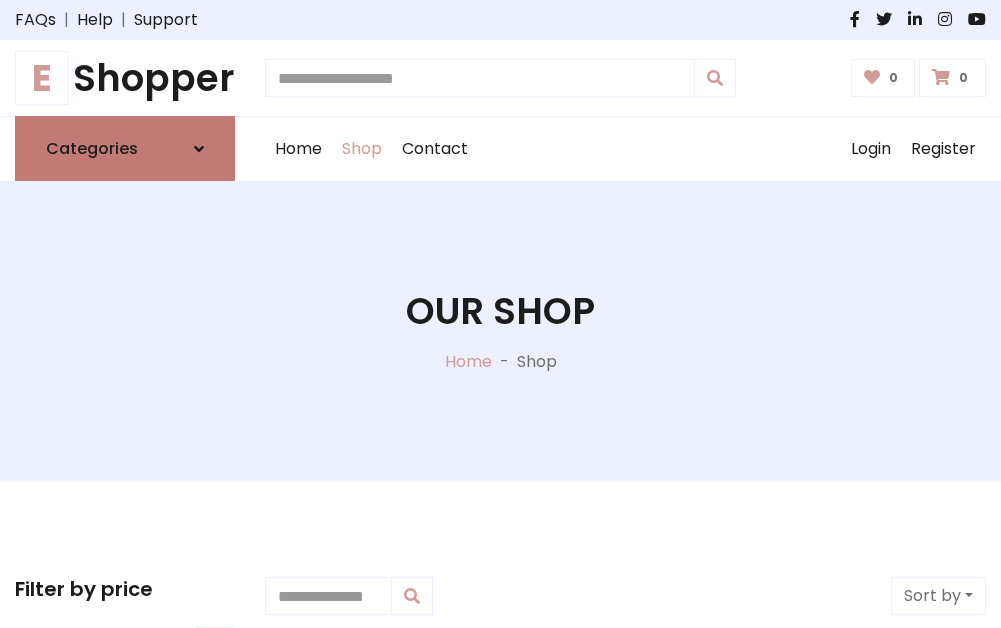 click on "Categories" at bounding box center (92, 148) 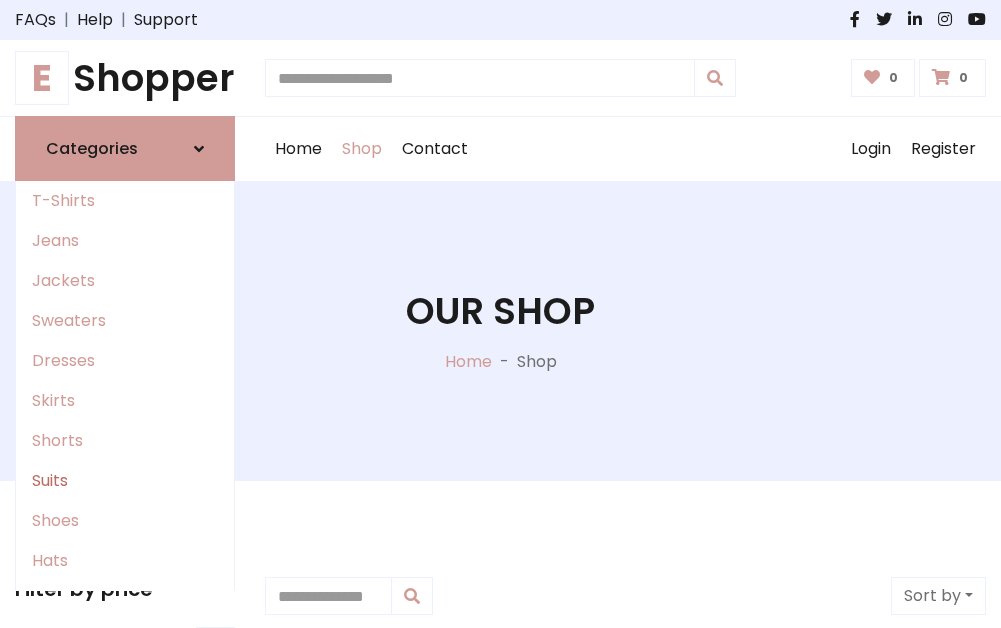 click on "Suits" at bounding box center [125, 481] 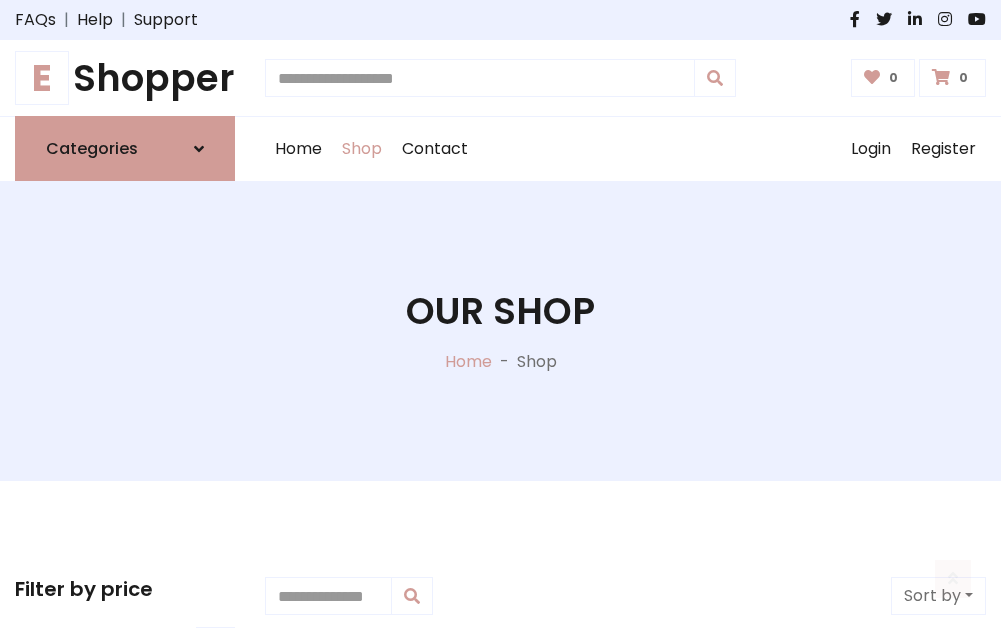 scroll, scrollTop: 1445, scrollLeft: 0, axis: vertical 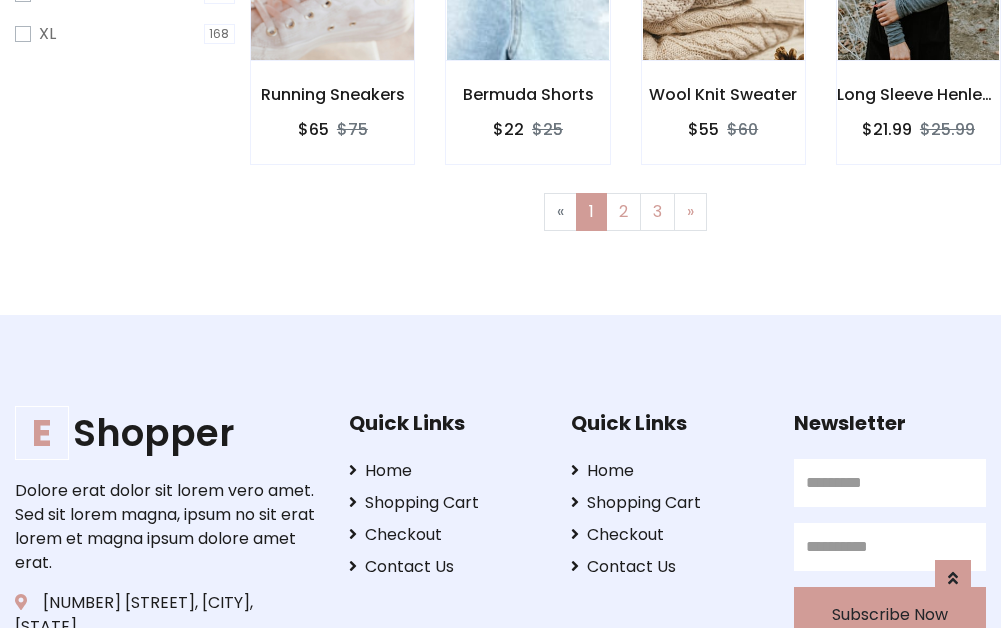 click at bounding box center [332, -39] 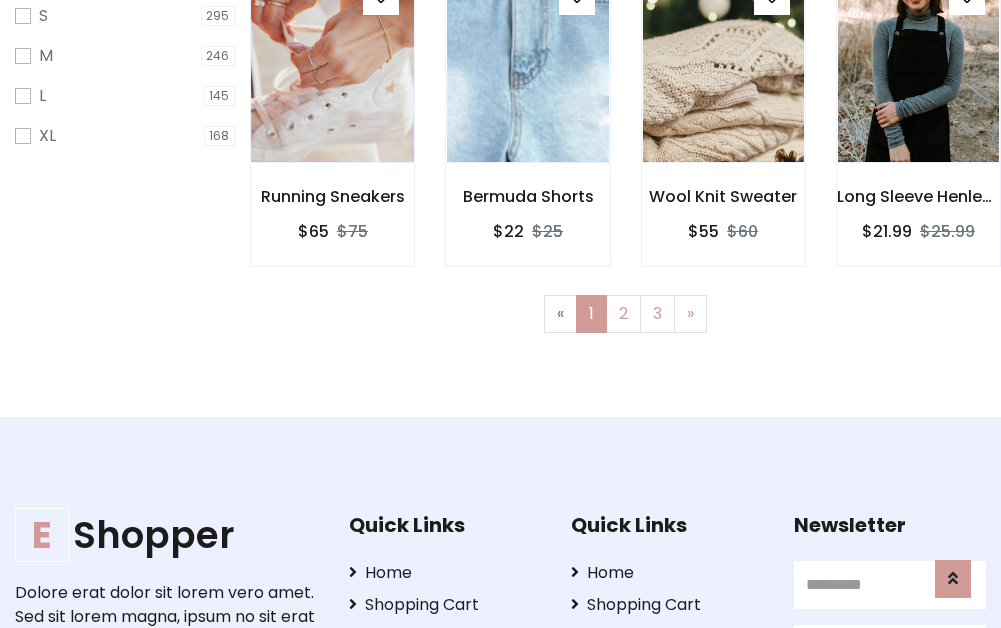 scroll, scrollTop: 100, scrollLeft: 0, axis: vertical 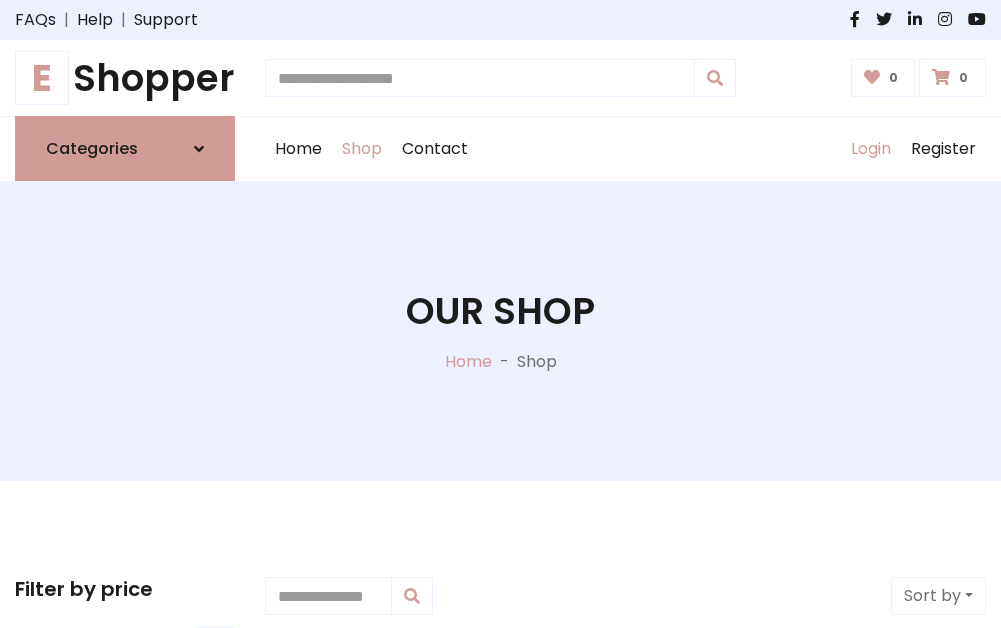 click on "Login" at bounding box center (871, 149) 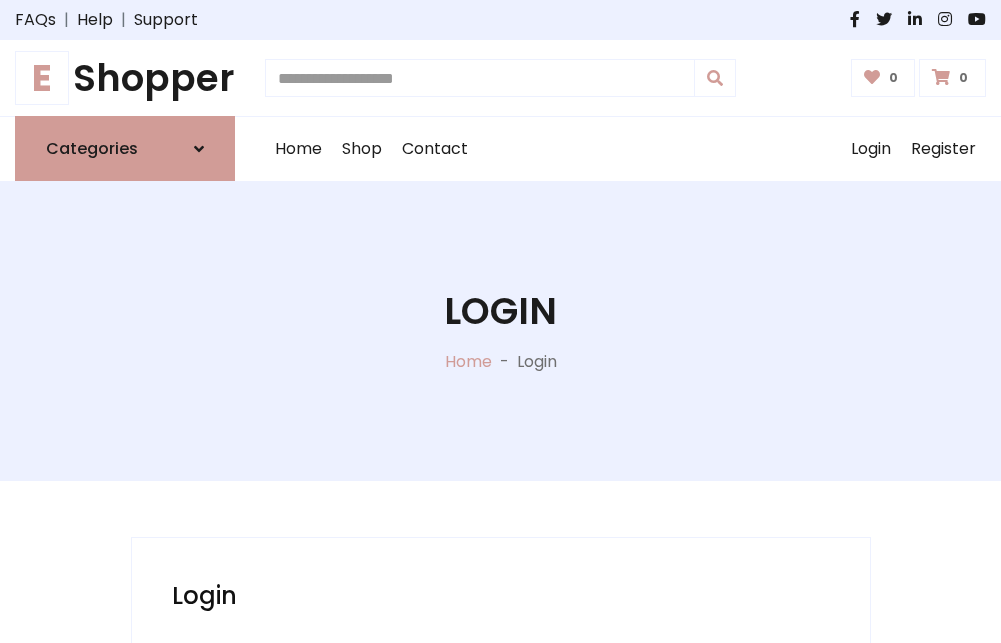 scroll, scrollTop: 0, scrollLeft: 0, axis: both 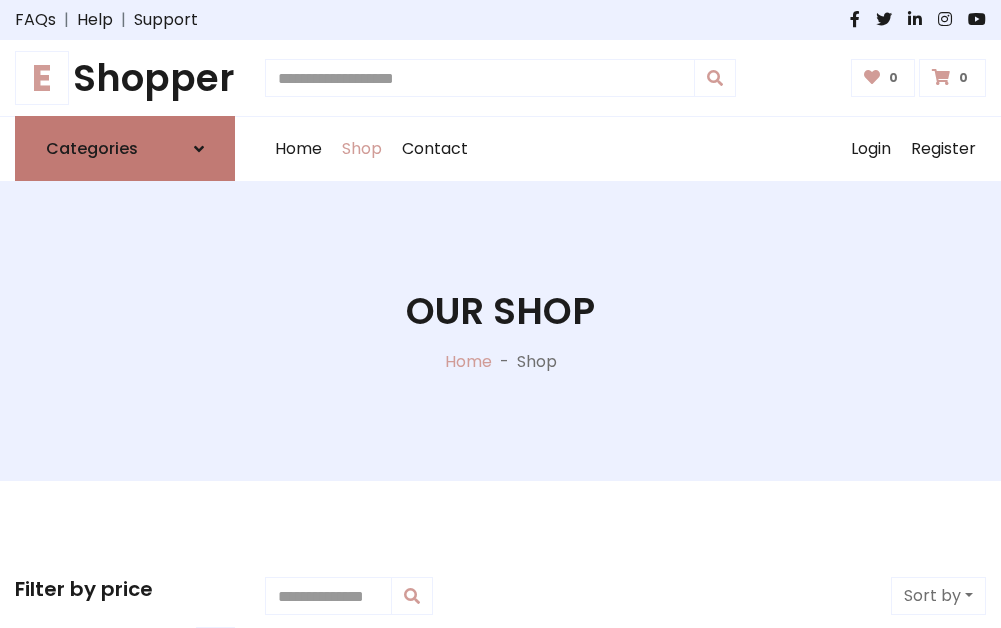 click at bounding box center (199, 149) 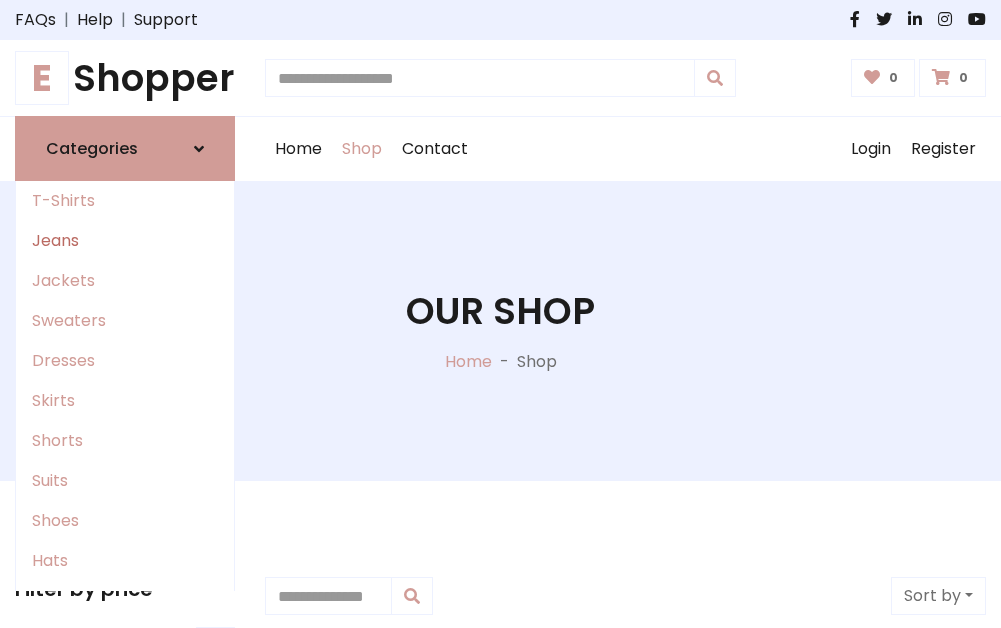 click on "Jeans" at bounding box center [125, 241] 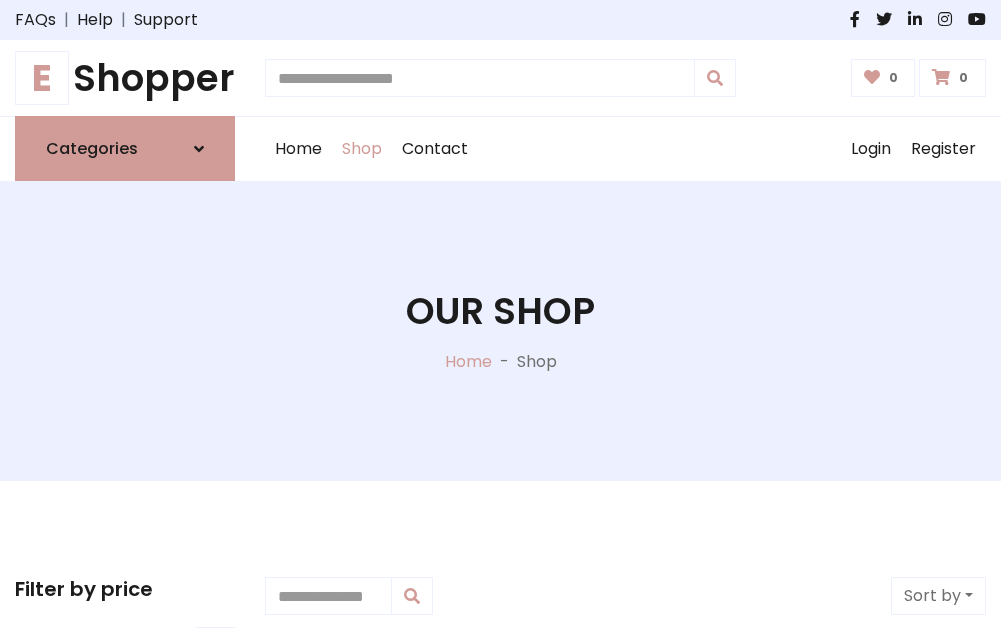 scroll, scrollTop: 0, scrollLeft: 0, axis: both 